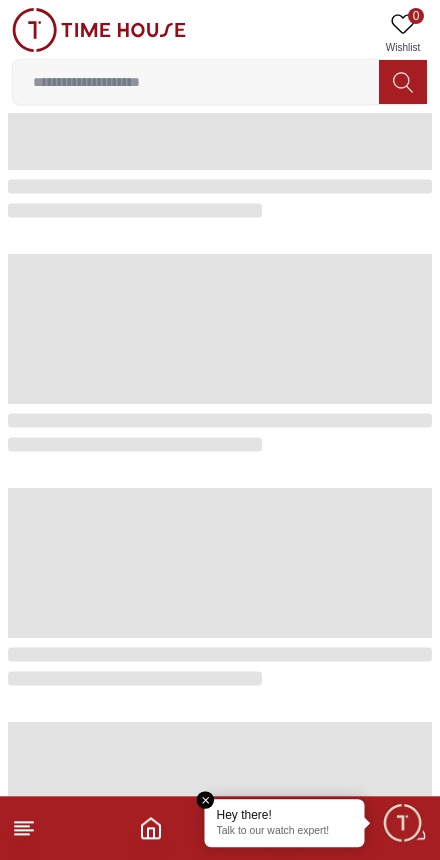 scroll, scrollTop: 293, scrollLeft: 0, axis: vertical 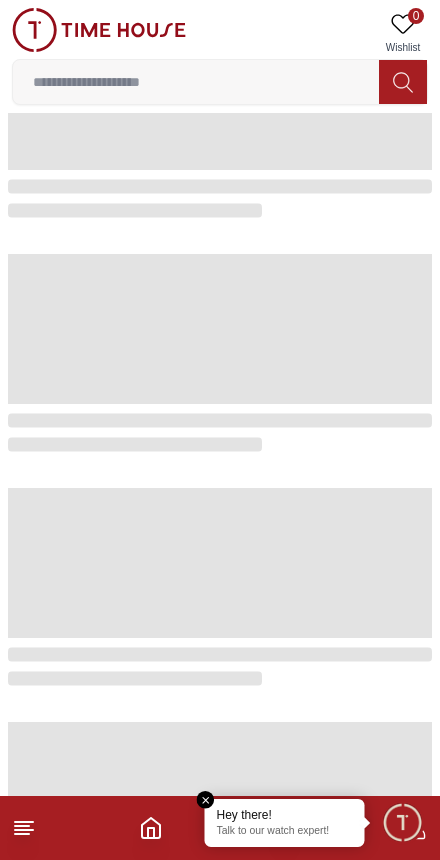 click at bounding box center (206, 800) 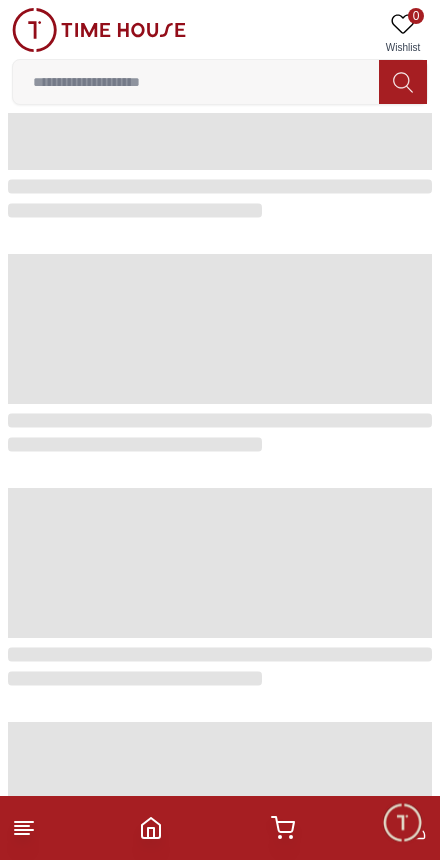 scroll, scrollTop: 0, scrollLeft: 0, axis: both 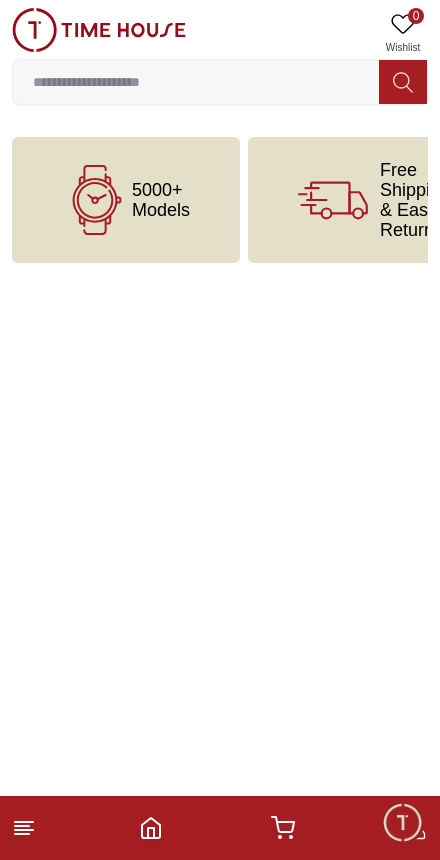 click 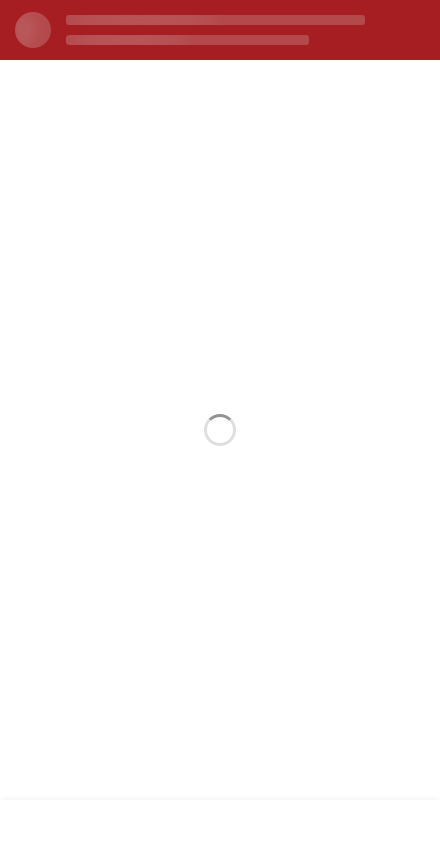 scroll, scrollTop: 0, scrollLeft: 0, axis: both 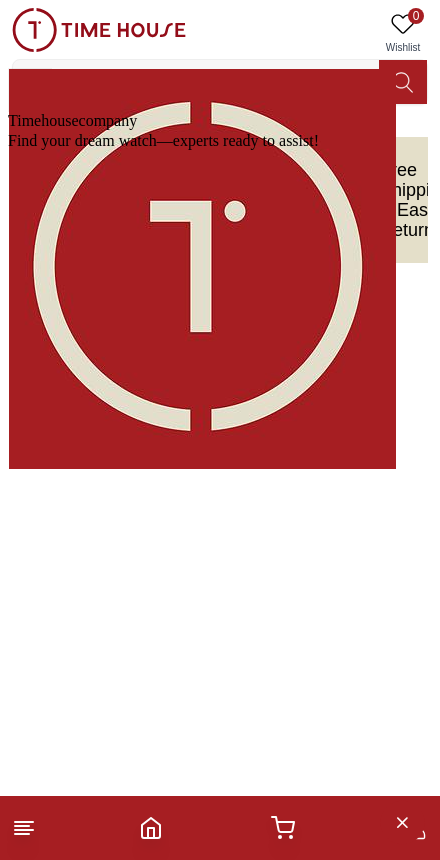 click at bounding box center (8, 1104) 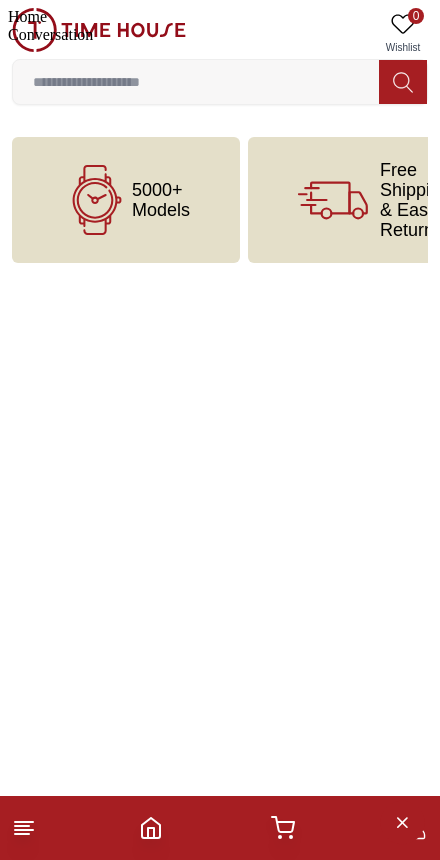 click at bounding box center (8, 8) 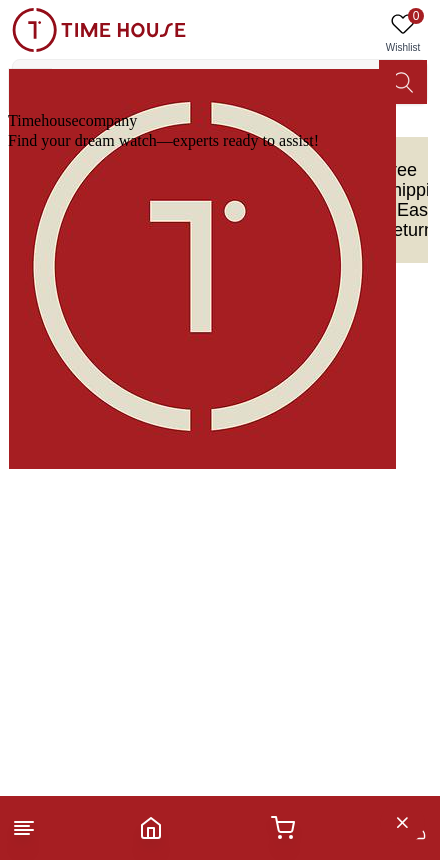click at bounding box center [8, 1086] 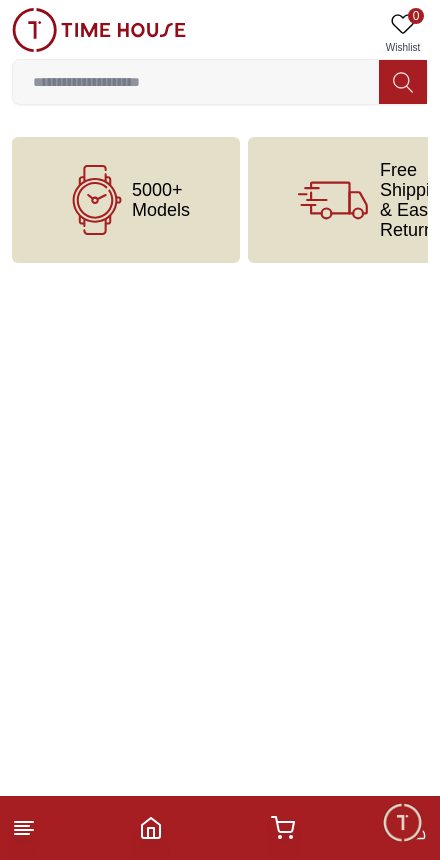 click 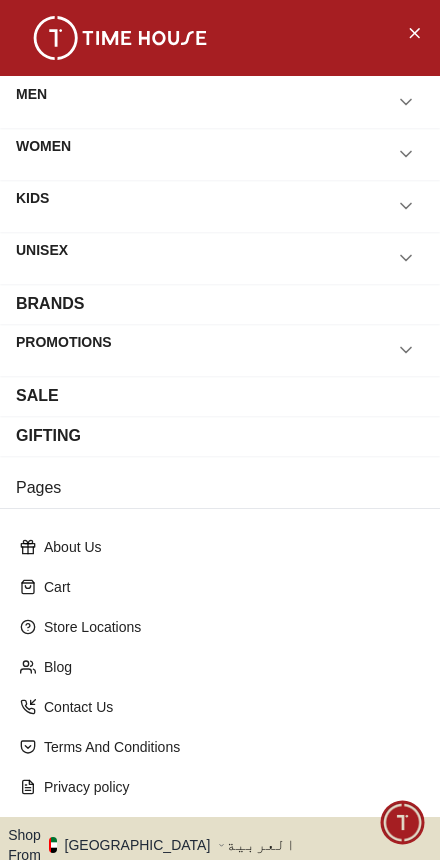 click on "MEN" at bounding box center [31, 102] 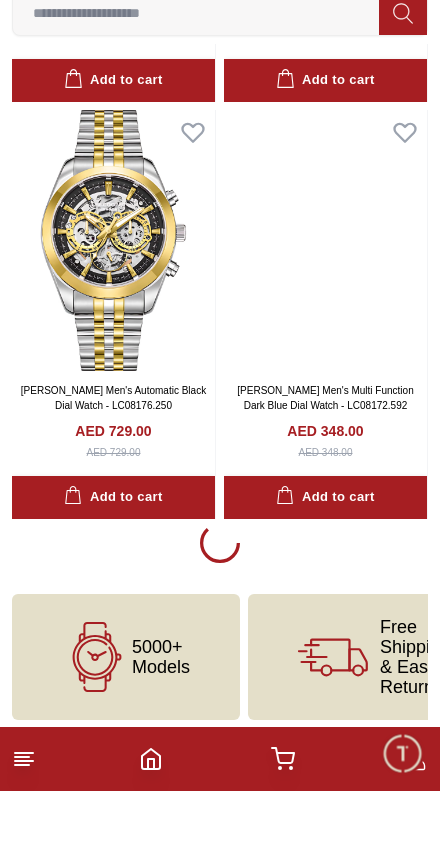 scroll, scrollTop: 3773, scrollLeft: 0, axis: vertical 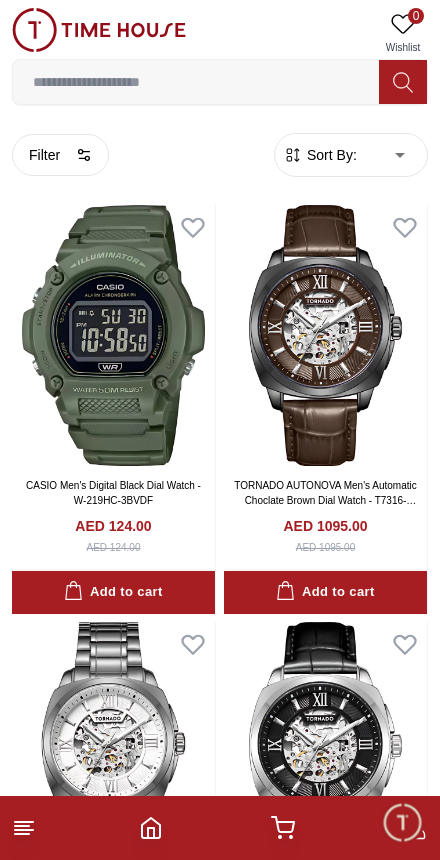 click at bounding box center [99, 30] 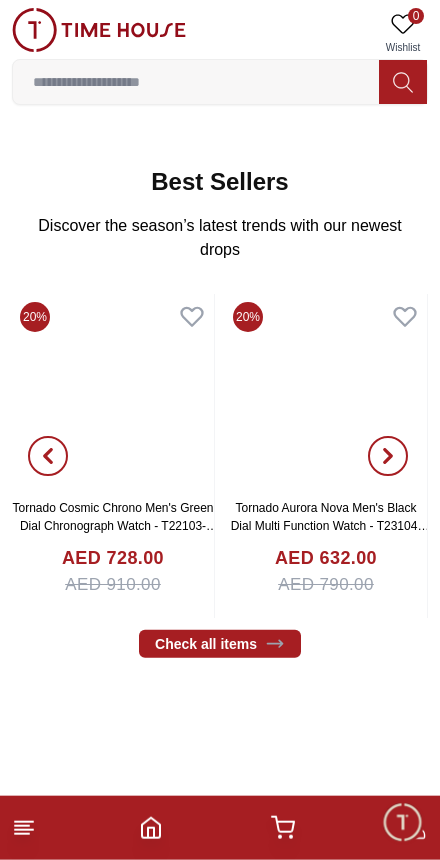 scroll, scrollTop: 300, scrollLeft: 0, axis: vertical 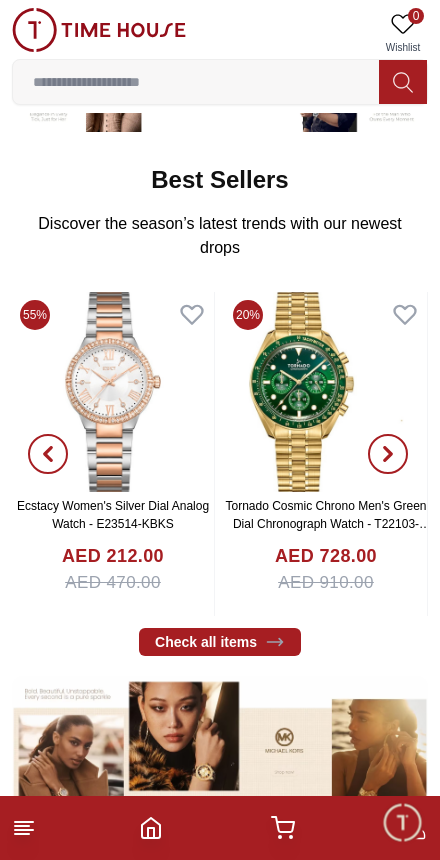 click 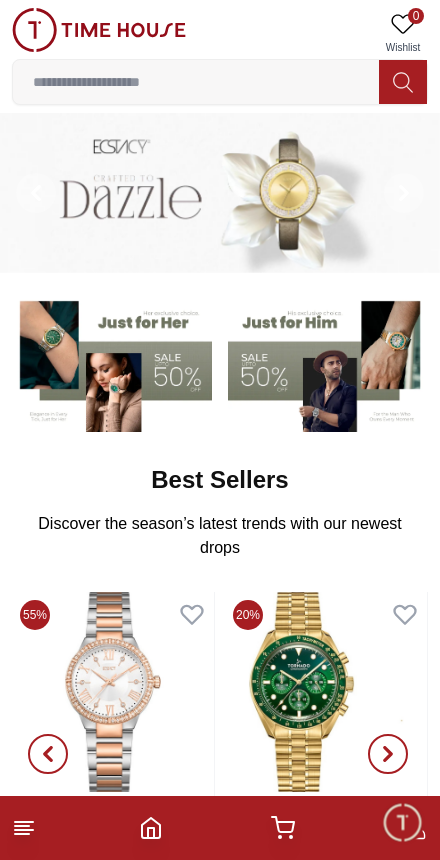 click at bounding box center (220, 828) 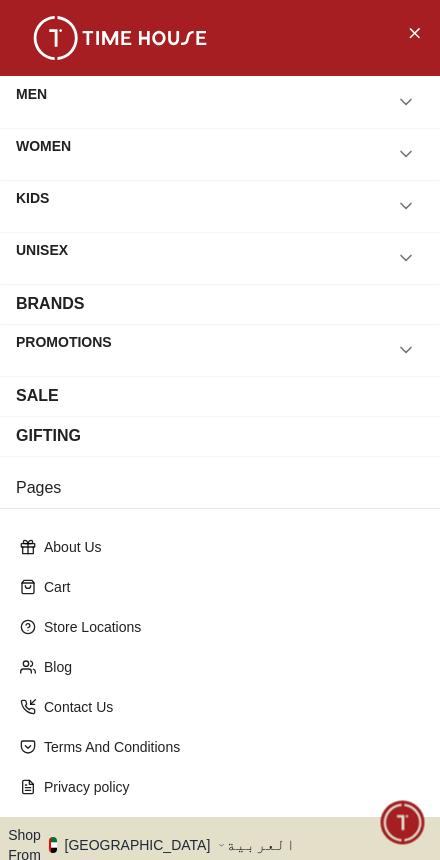 click on "Shop From [GEOGRAPHIC_DATA]" at bounding box center [116, 845] 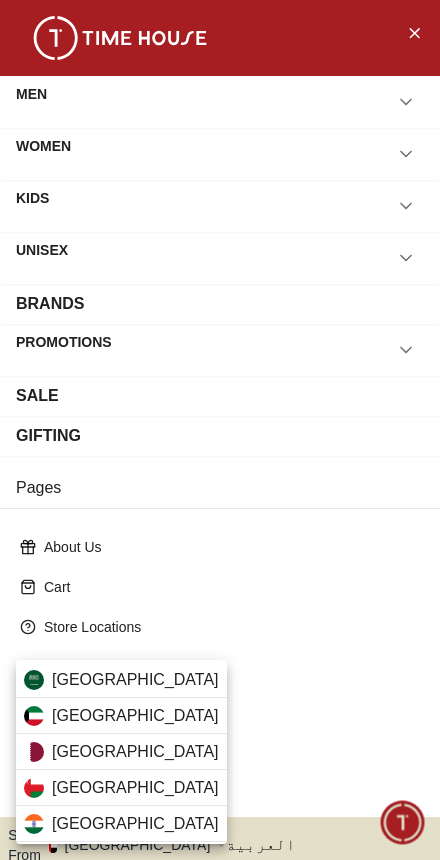 click on "[GEOGRAPHIC_DATA]" at bounding box center (121, 752) 